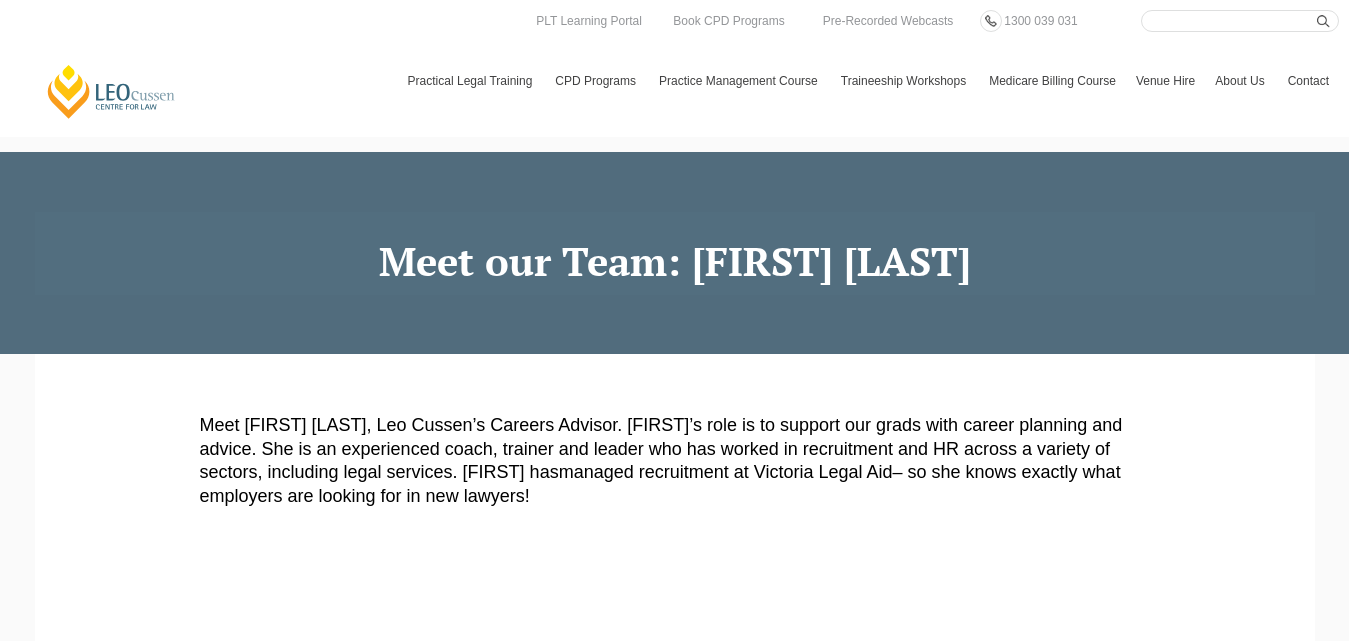 scroll, scrollTop: 0, scrollLeft: 0, axis: both 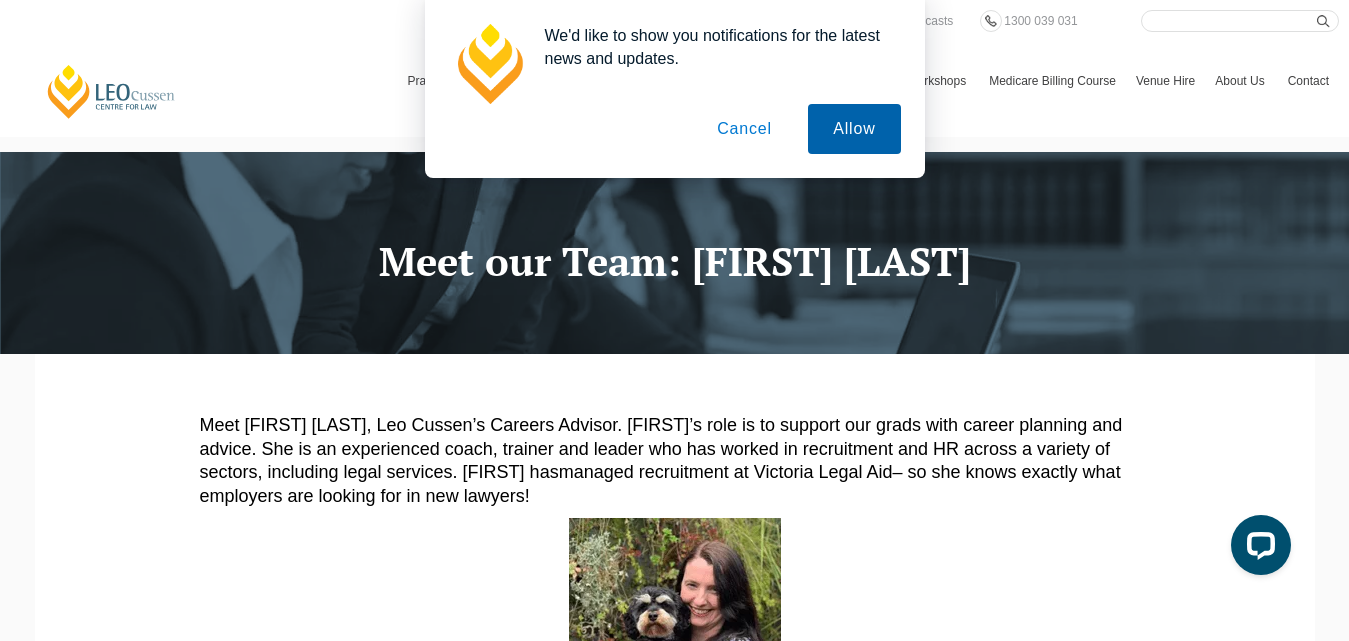 click on "Allow" at bounding box center [854, 129] 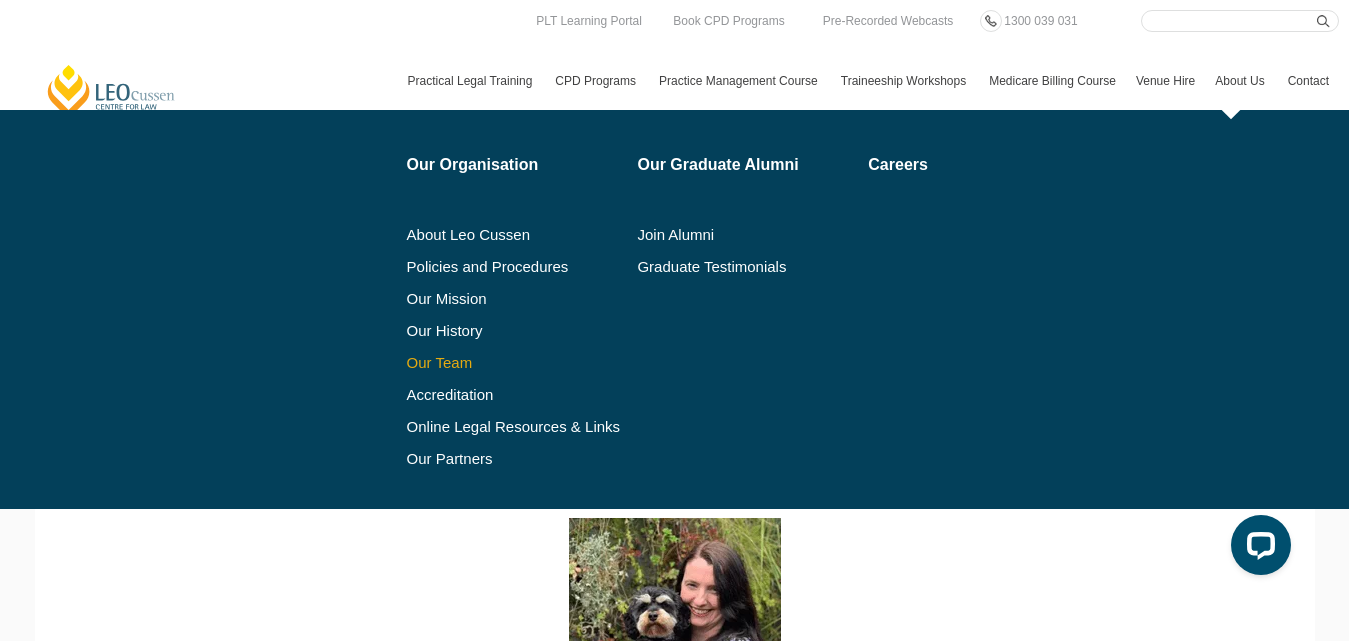 click on "Our Team" at bounding box center [515, 363] 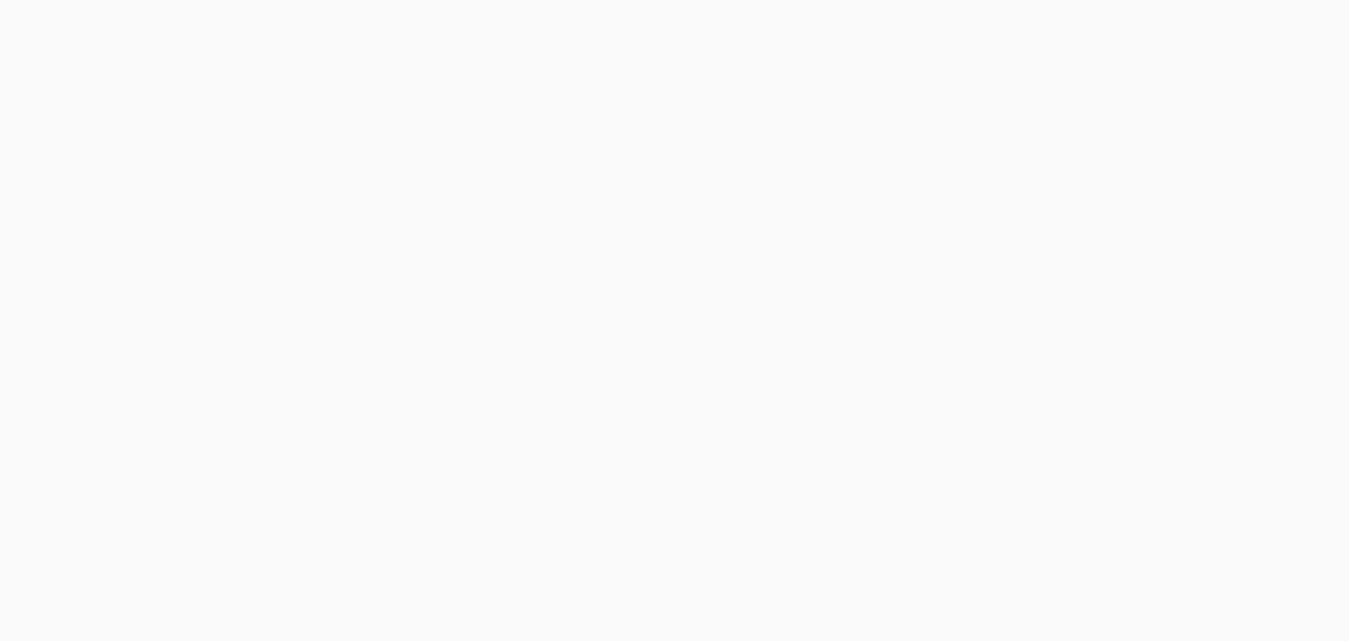 scroll, scrollTop: 0, scrollLeft: 0, axis: both 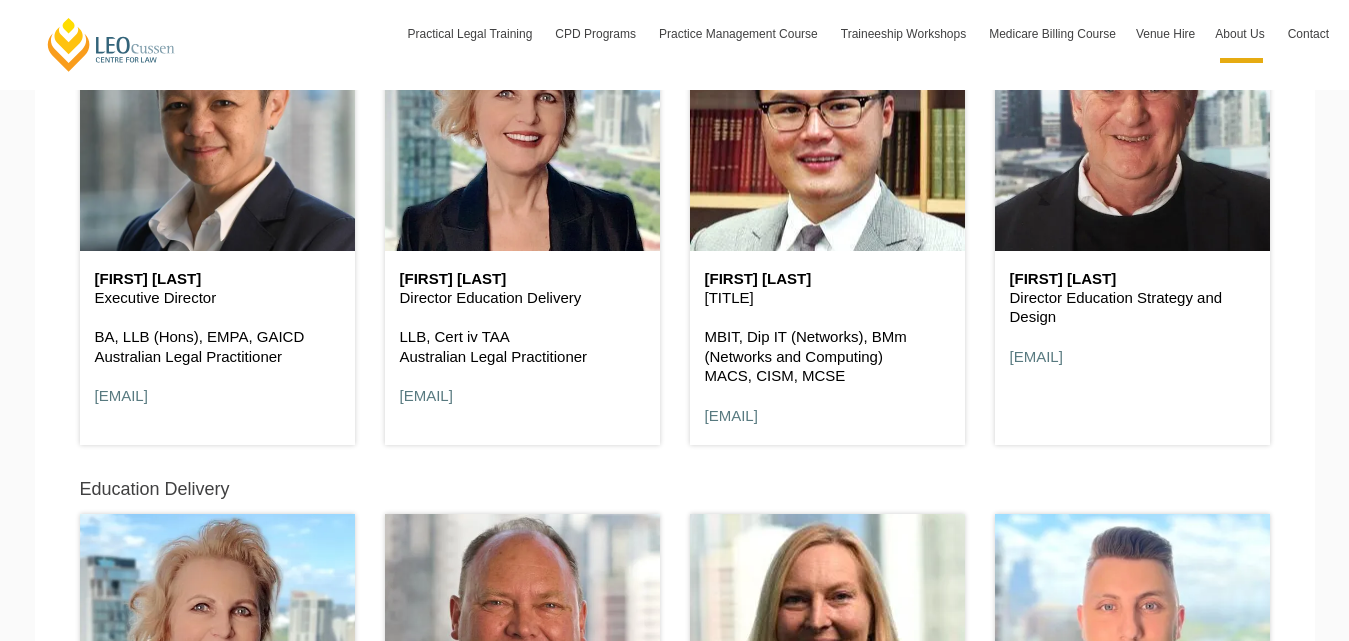 drag, startPoint x: 222, startPoint y: 286, endPoint x: 94, endPoint y: 274, distance: 128.56126 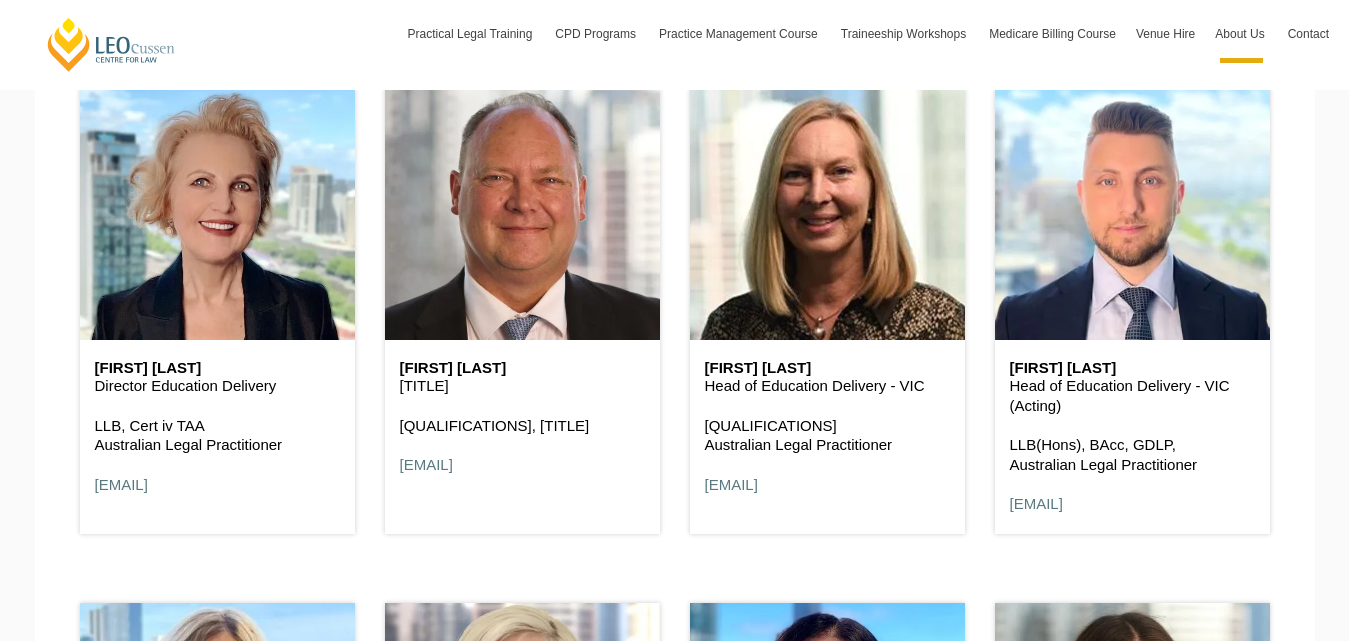 scroll, scrollTop: 1671, scrollLeft: 0, axis: vertical 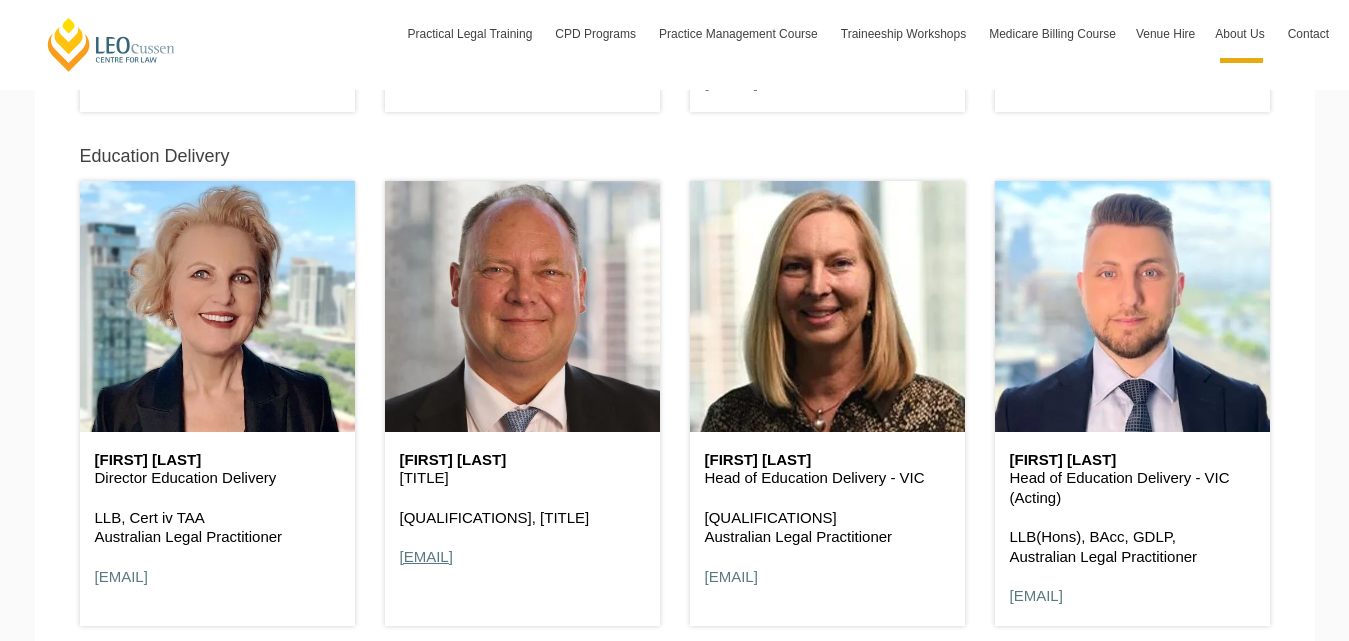 click on "[EMAIL]" at bounding box center [426, 556] 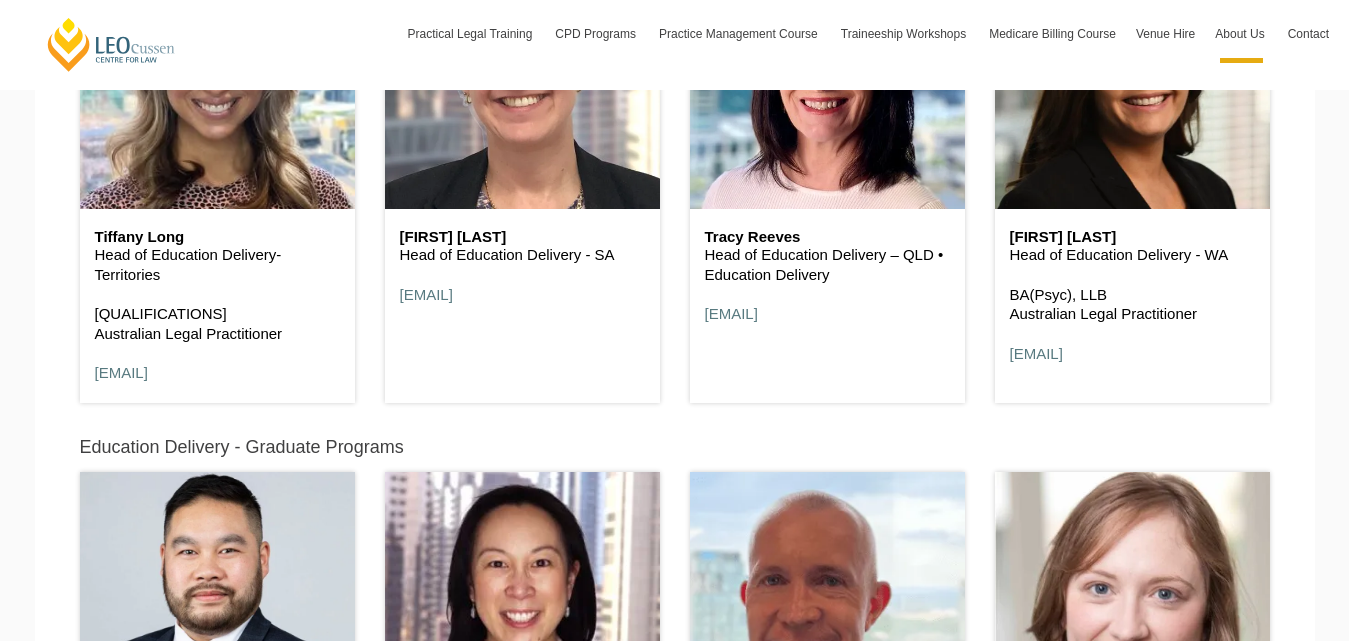 scroll, scrollTop: 2182, scrollLeft: 0, axis: vertical 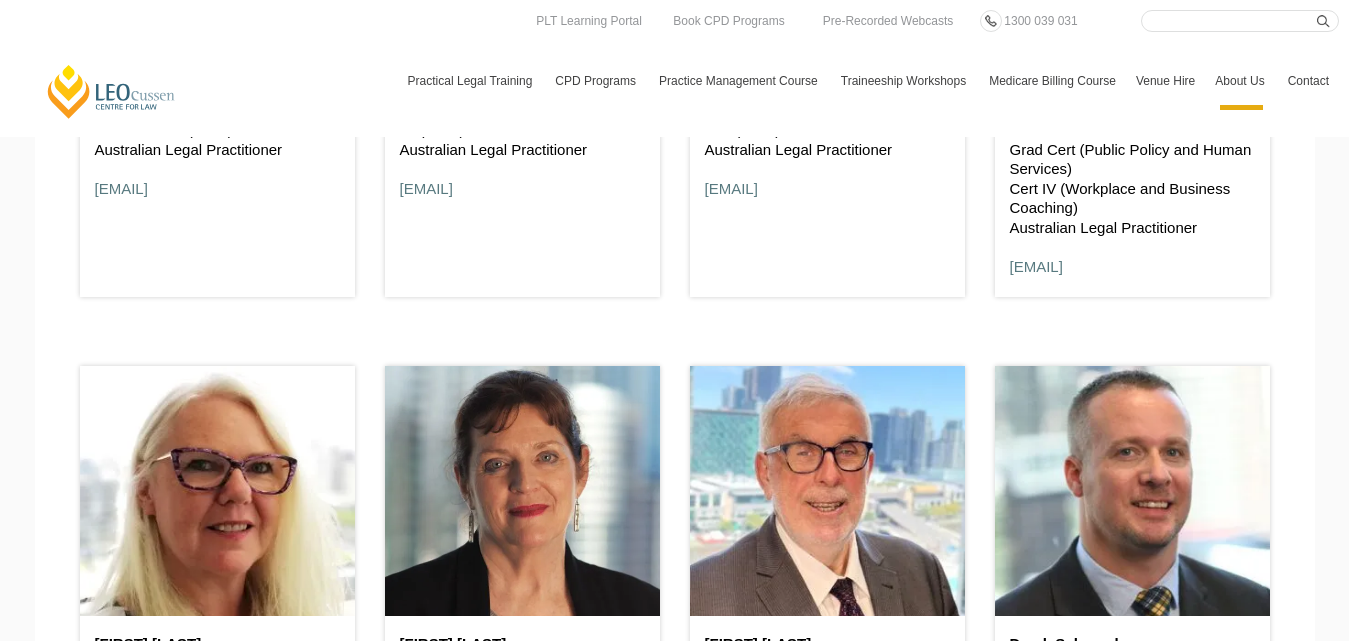 drag, startPoint x: 1086, startPoint y: 261, endPoint x: 1166, endPoint y: 317, distance: 97.65244 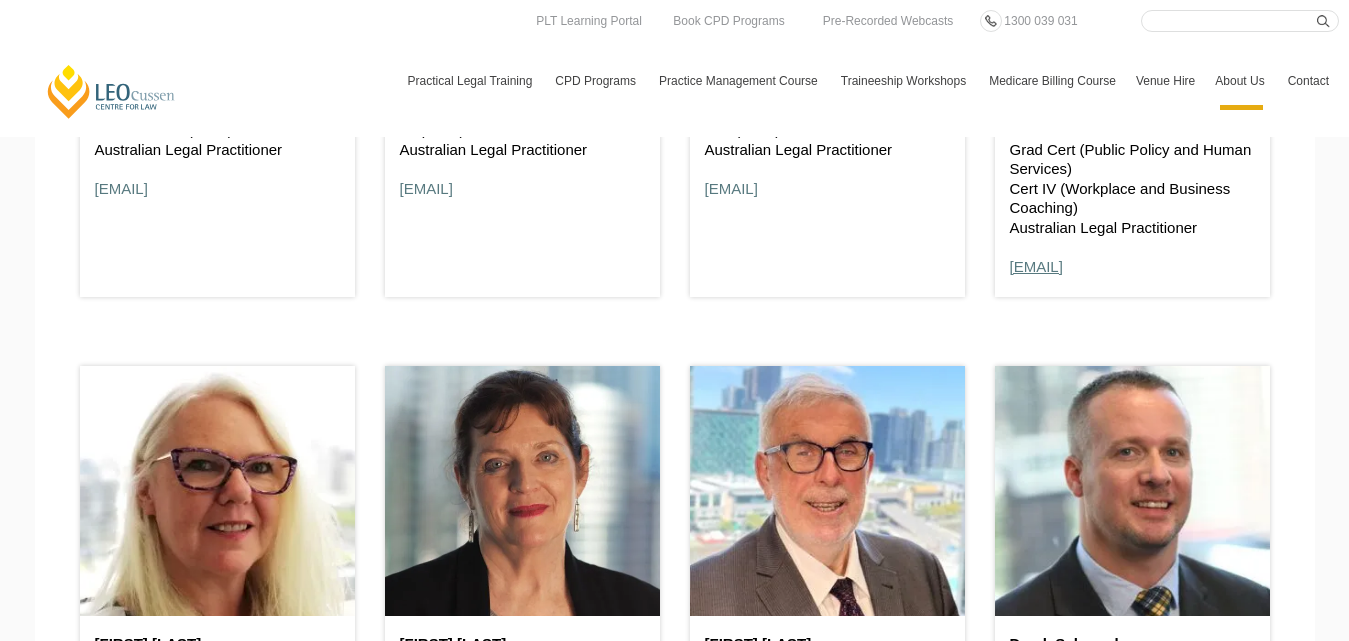 drag, startPoint x: 1102, startPoint y: 315, endPoint x: 1102, endPoint y: 269, distance: 46 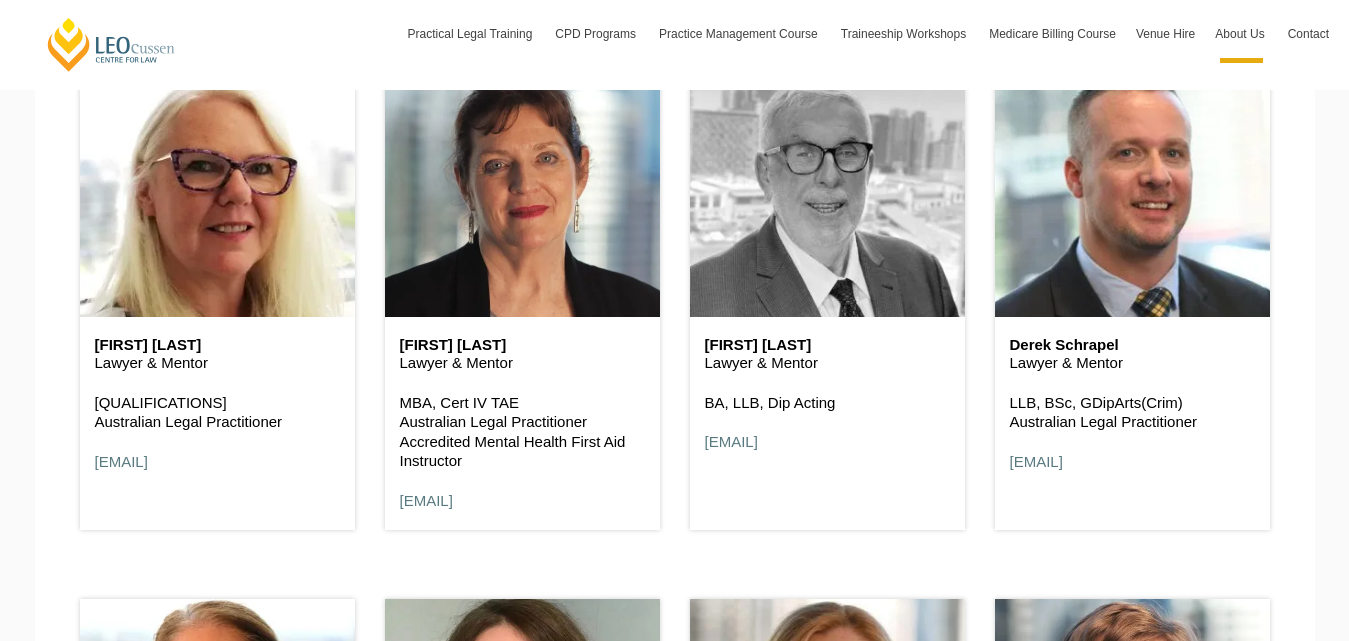 scroll, scrollTop: 3169, scrollLeft: 0, axis: vertical 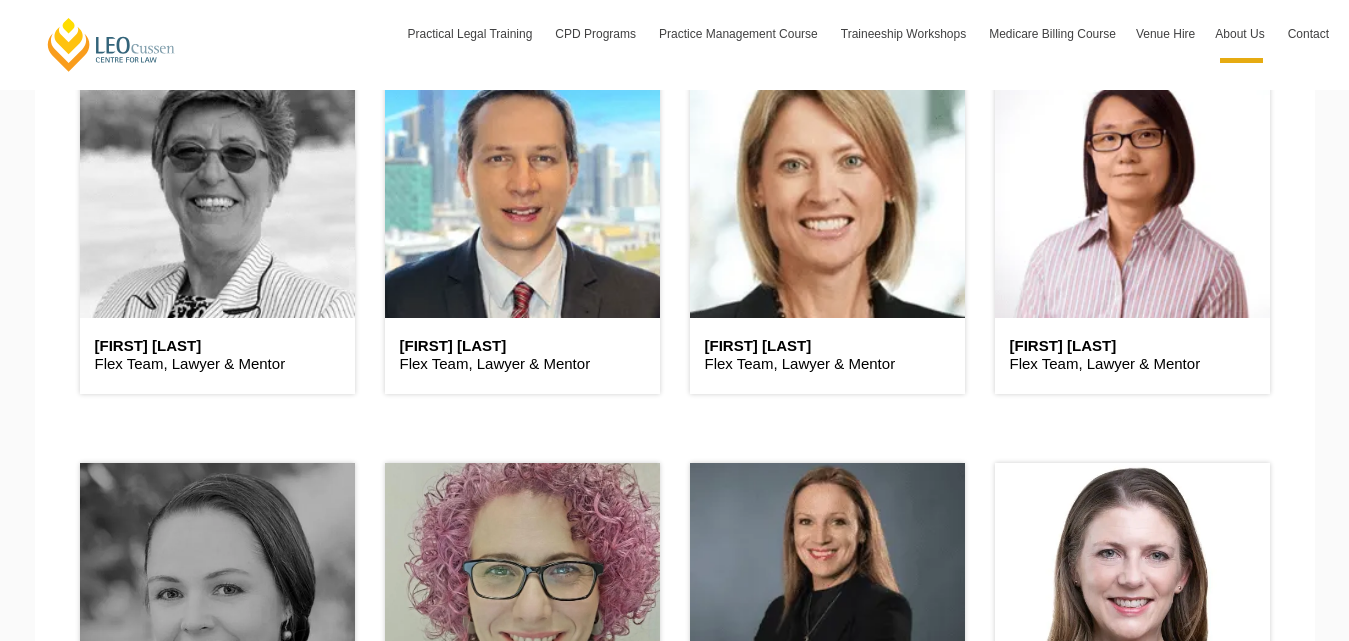 drag, startPoint x: 241, startPoint y: 233, endPoint x: 208, endPoint y: 229, distance: 33.24154 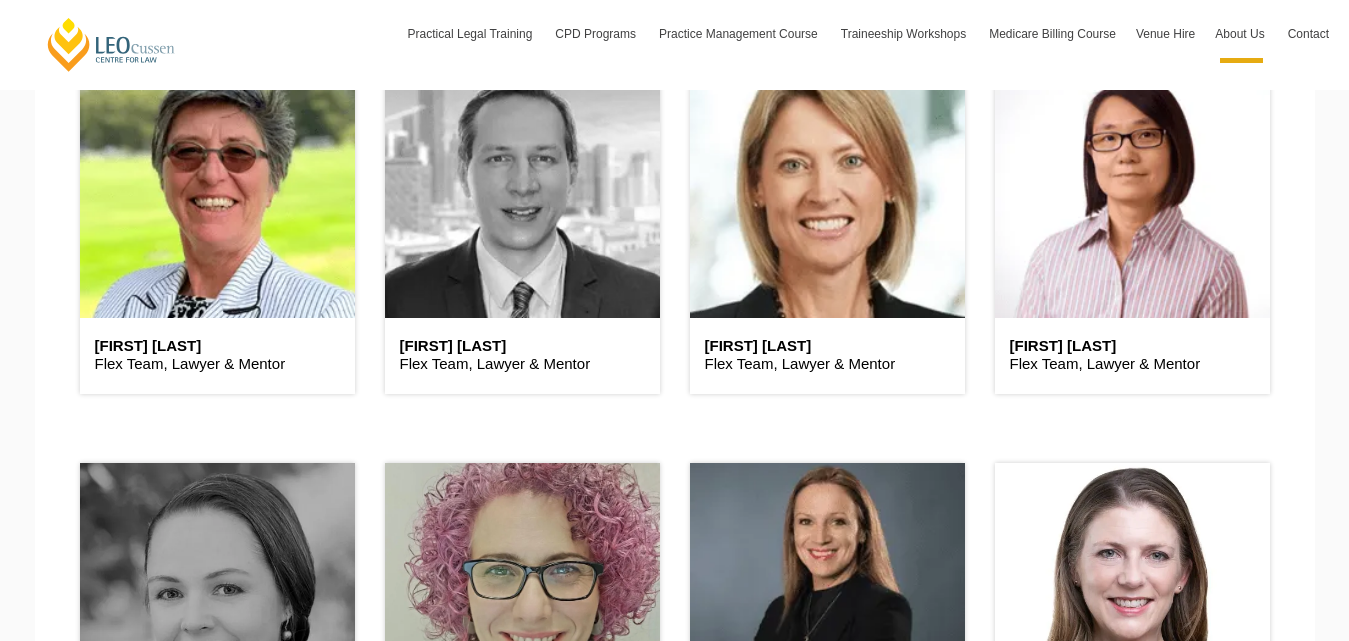 click at bounding box center [522, 193] 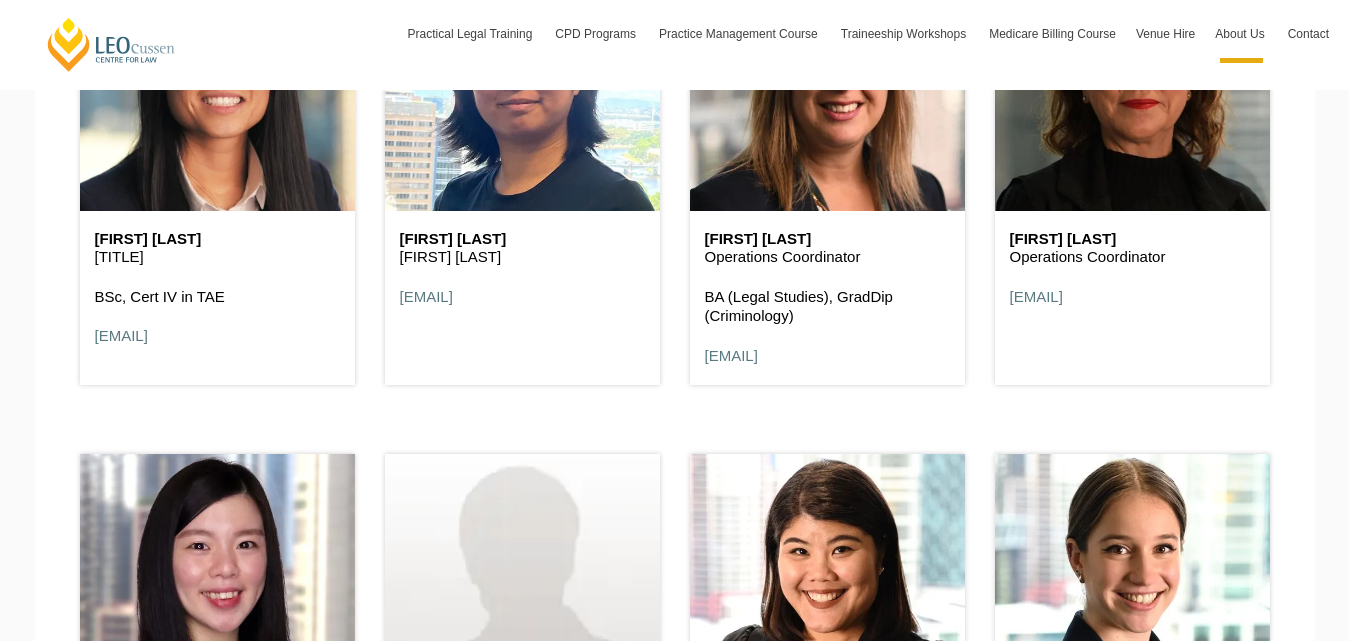 scroll, scrollTop: 6604, scrollLeft: 0, axis: vertical 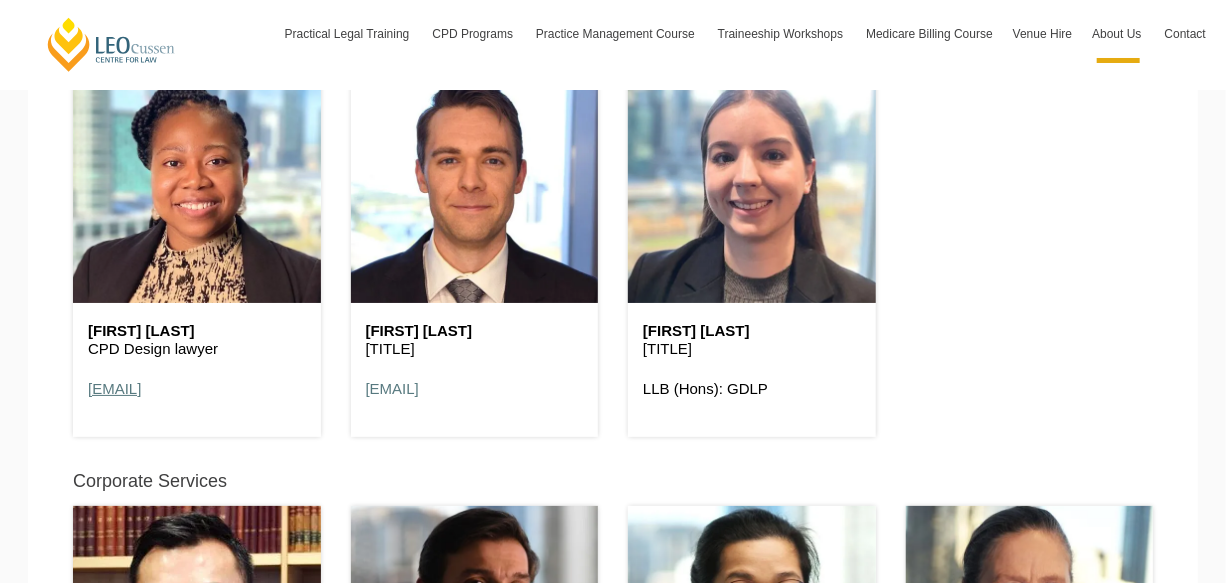drag, startPoint x: 253, startPoint y: 379, endPoint x: 232, endPoint y: 394, distance: 25.806976 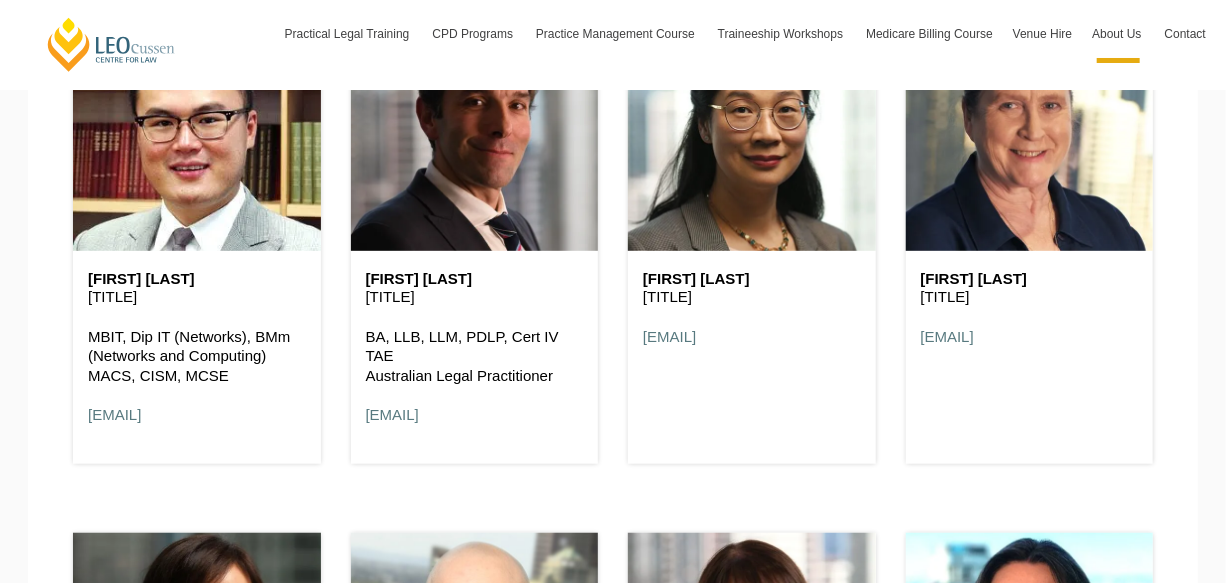 scroll, scrollTop: 10528, scrollLeft: 0, axis: vertical 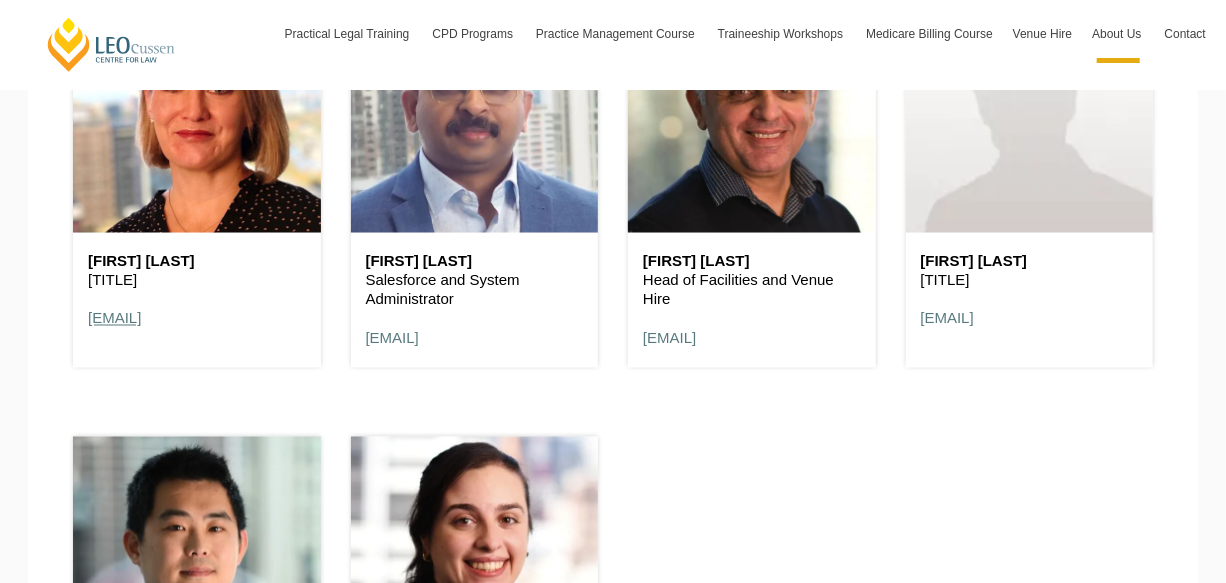click on "[EMAIL]" at bounding box center [114, 318] 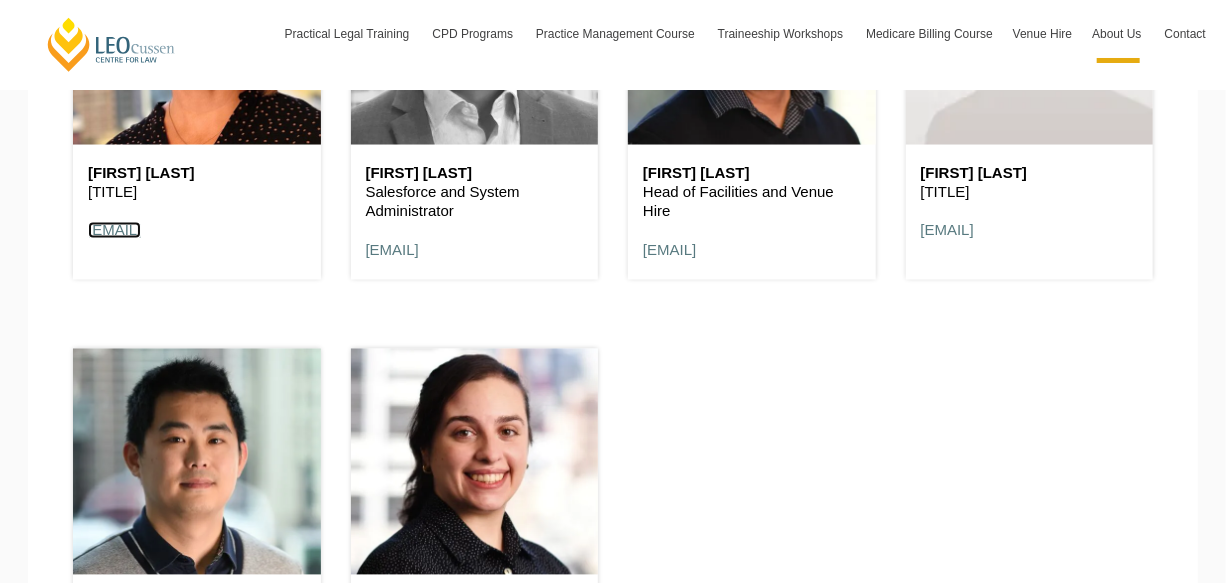 scroll, scrollTop: 11587, scrollLeft: 0, axis: vertical 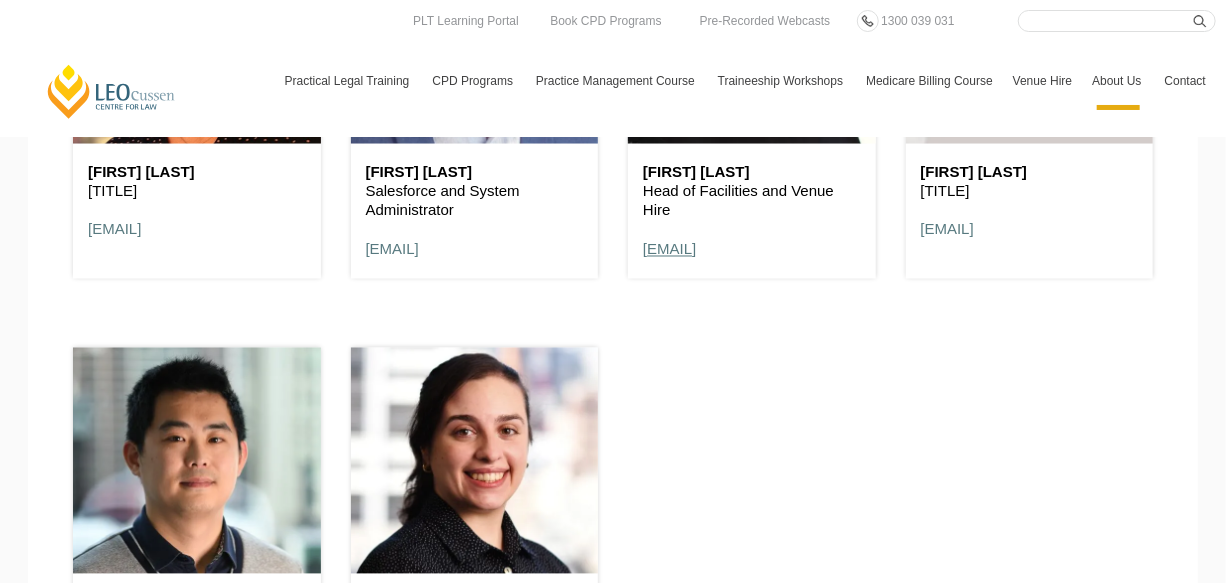 click on "[EMAIL]" at bounding box center (669, 249) 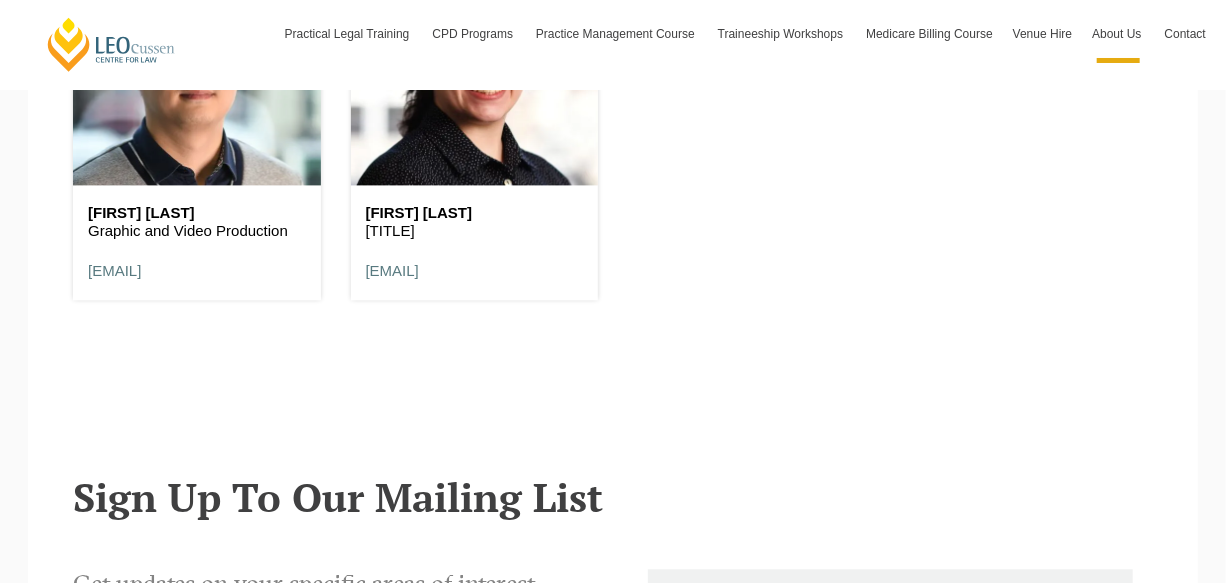 scroll, scrollTop: 11982, scrollLeft: 0, axis: vertical 